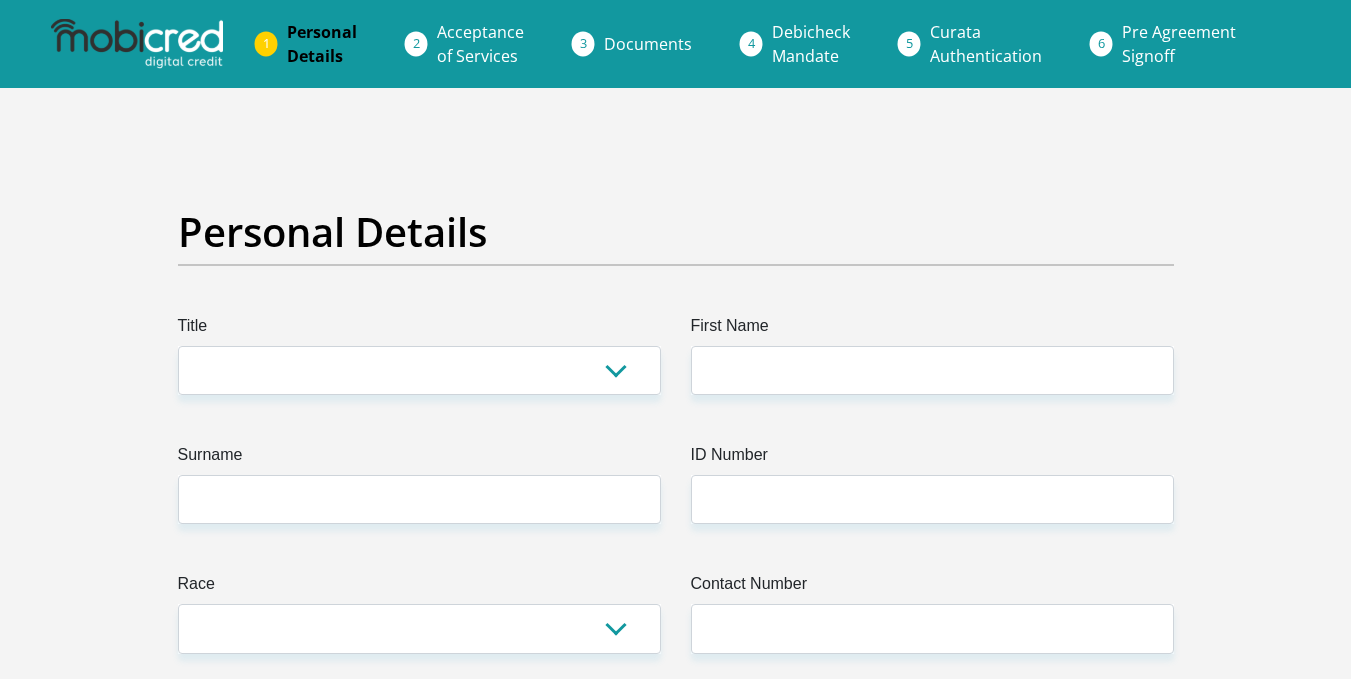 scroll, scrollTop: 0, scrollLeft: 0, axis: both 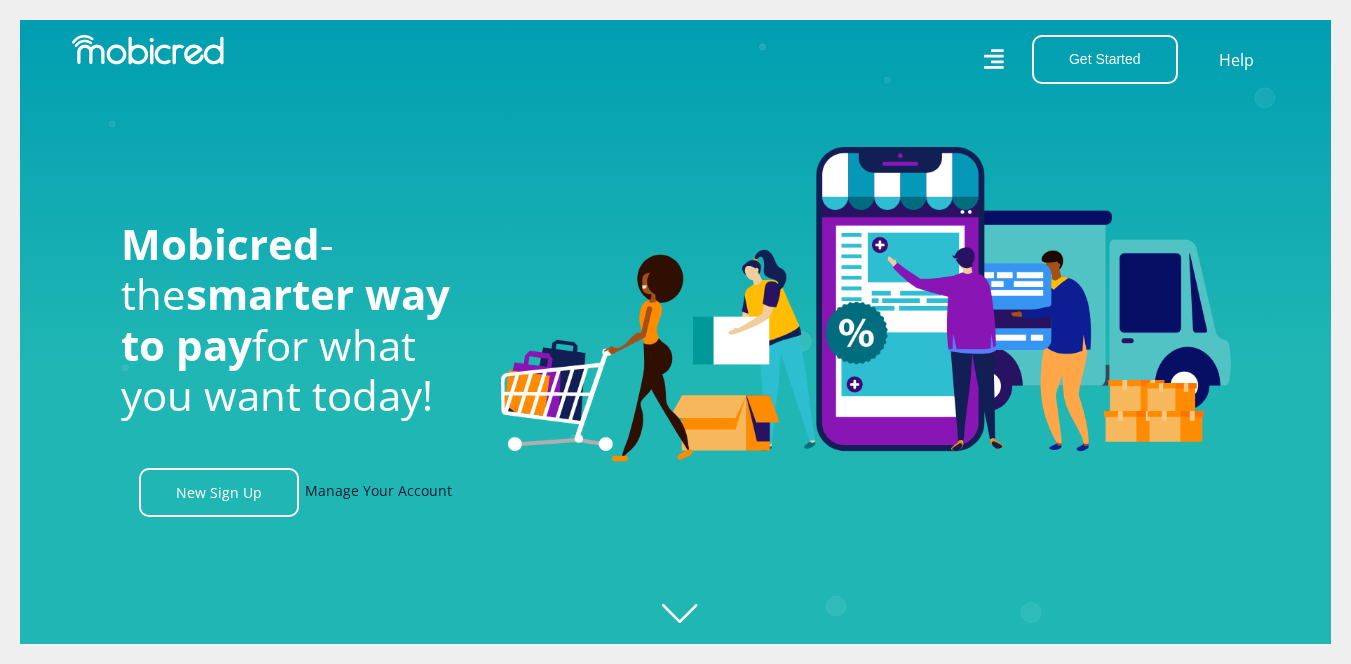 click on "Manage Your Account" at bounding box center (378, 492) 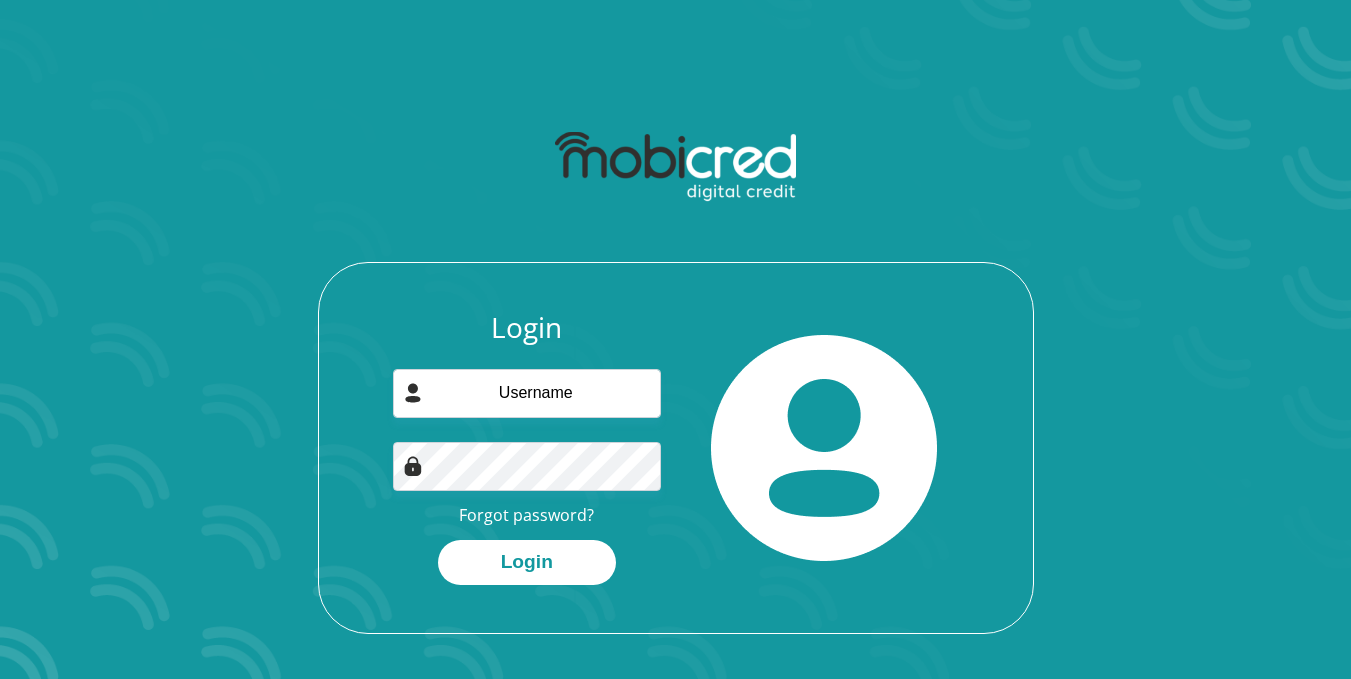 scroll, scrollTop: 0, scrollLeft: 0, axis: both 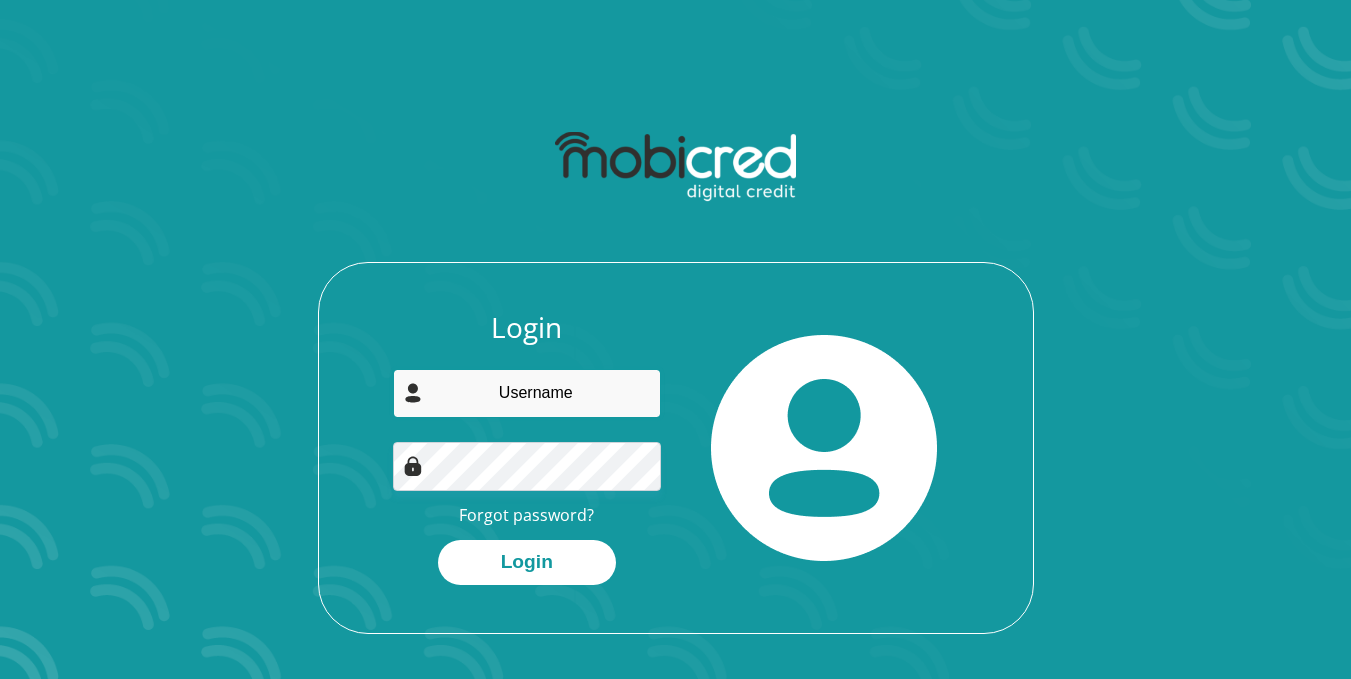 click at bounding box center (527, 393) 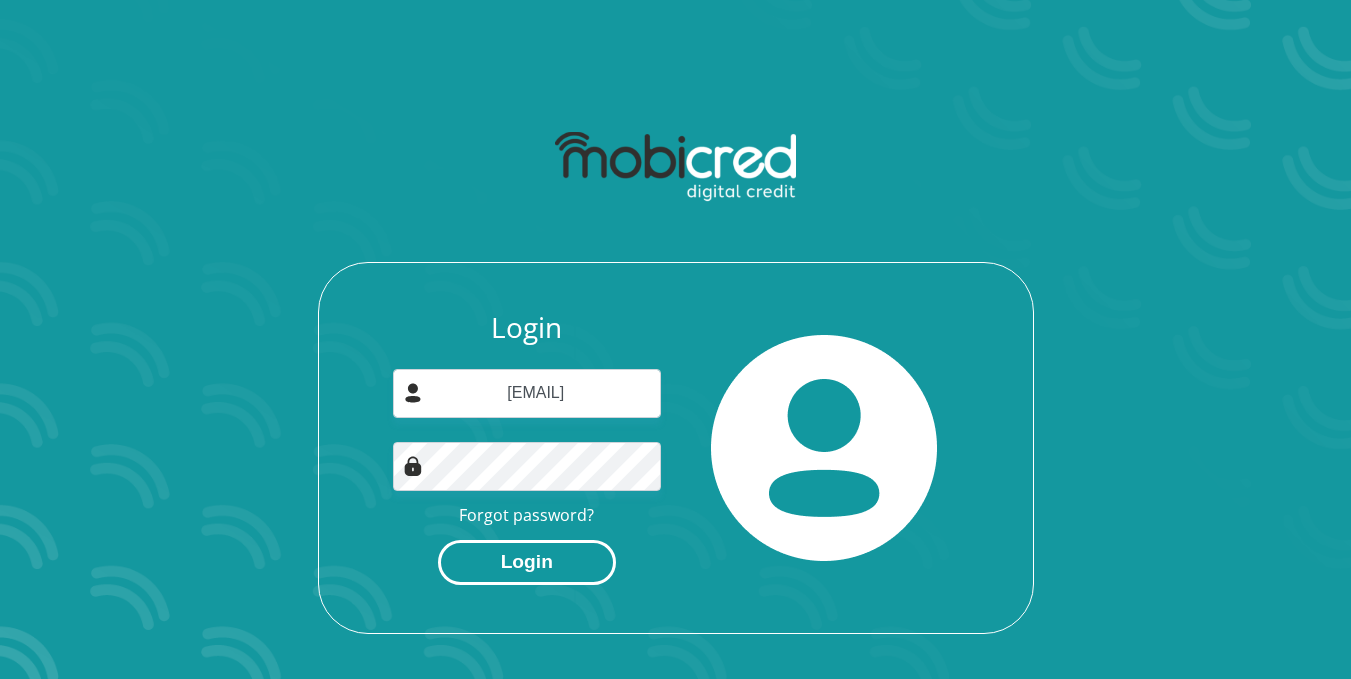 click on "Login" at bounding box center (527, 562) 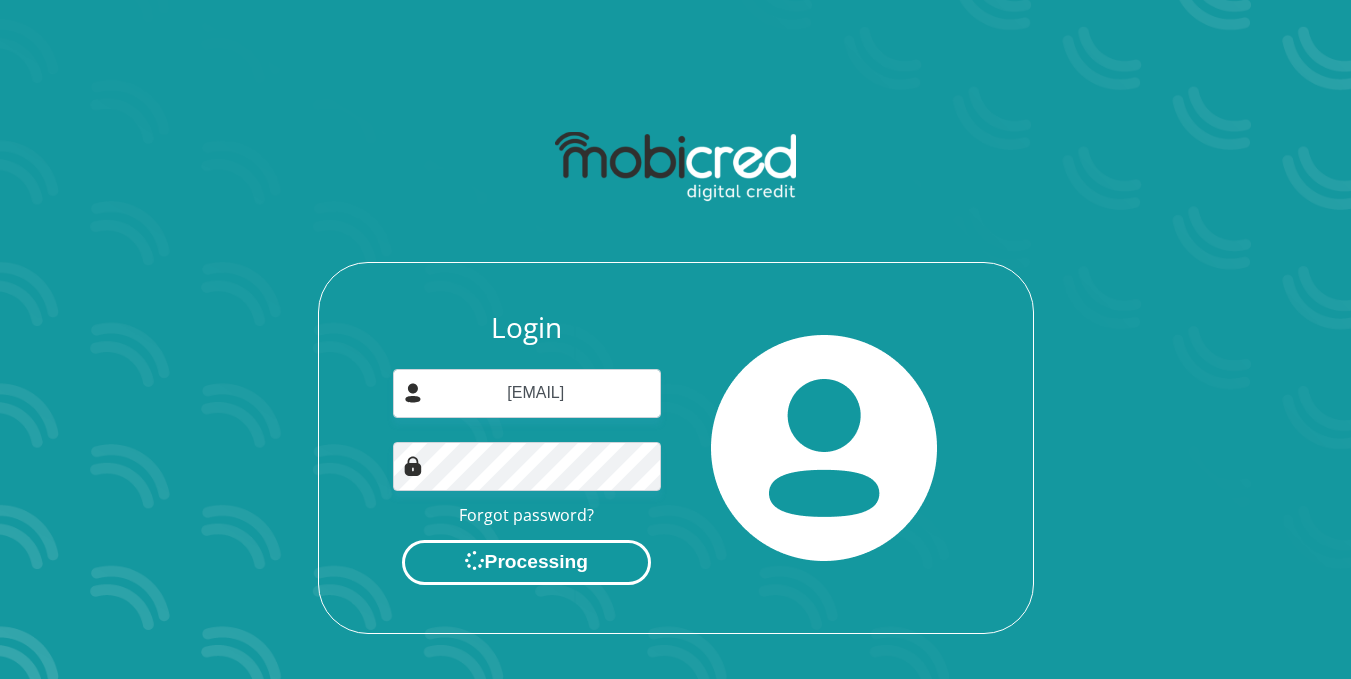 scroll, scrollTop: 0, scrollLeft: 0, axis: both 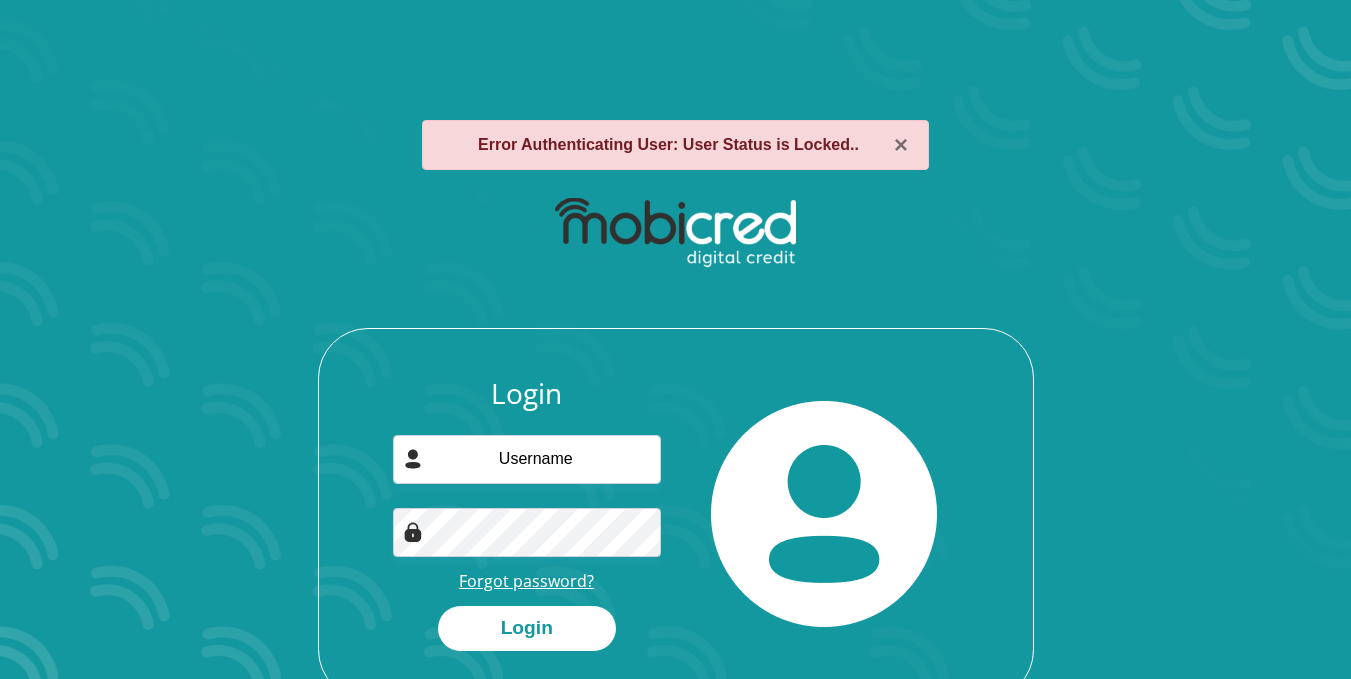 click on "Forgot password?" at bounding box center [526, 581] 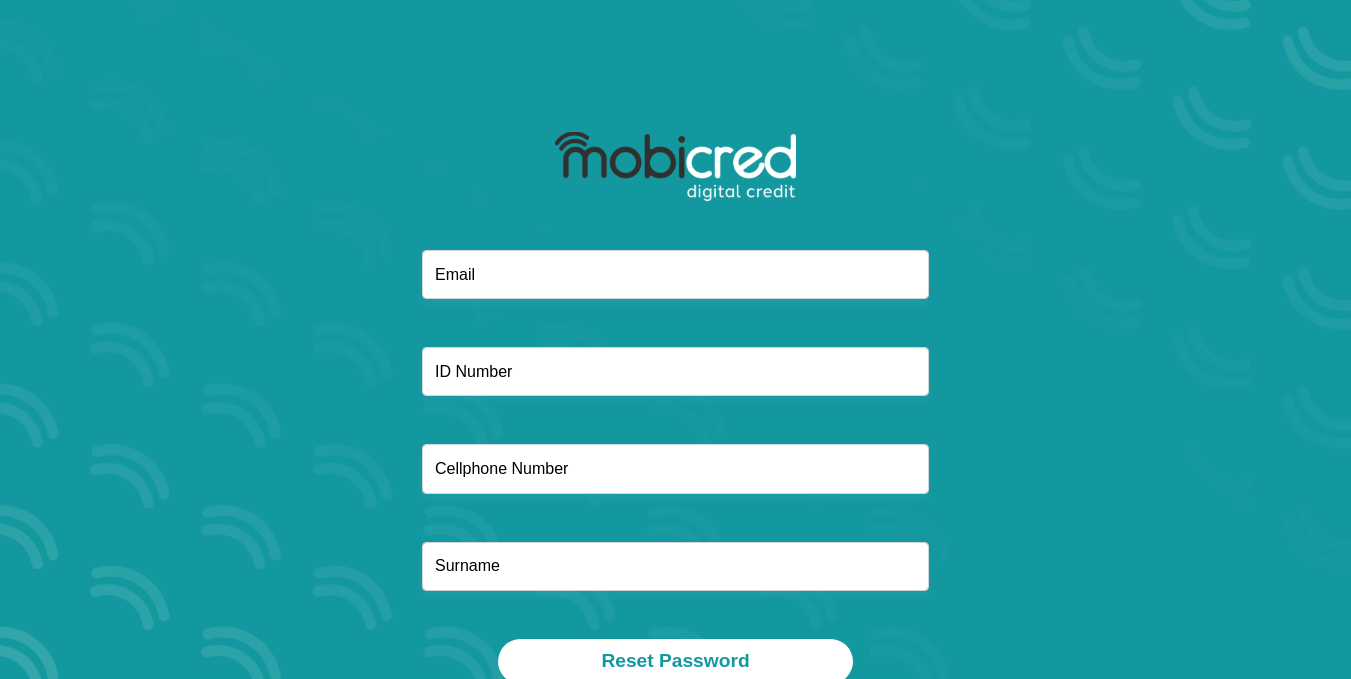 scroll, scrollTop: 0, scrollLeft: 0, axis: both 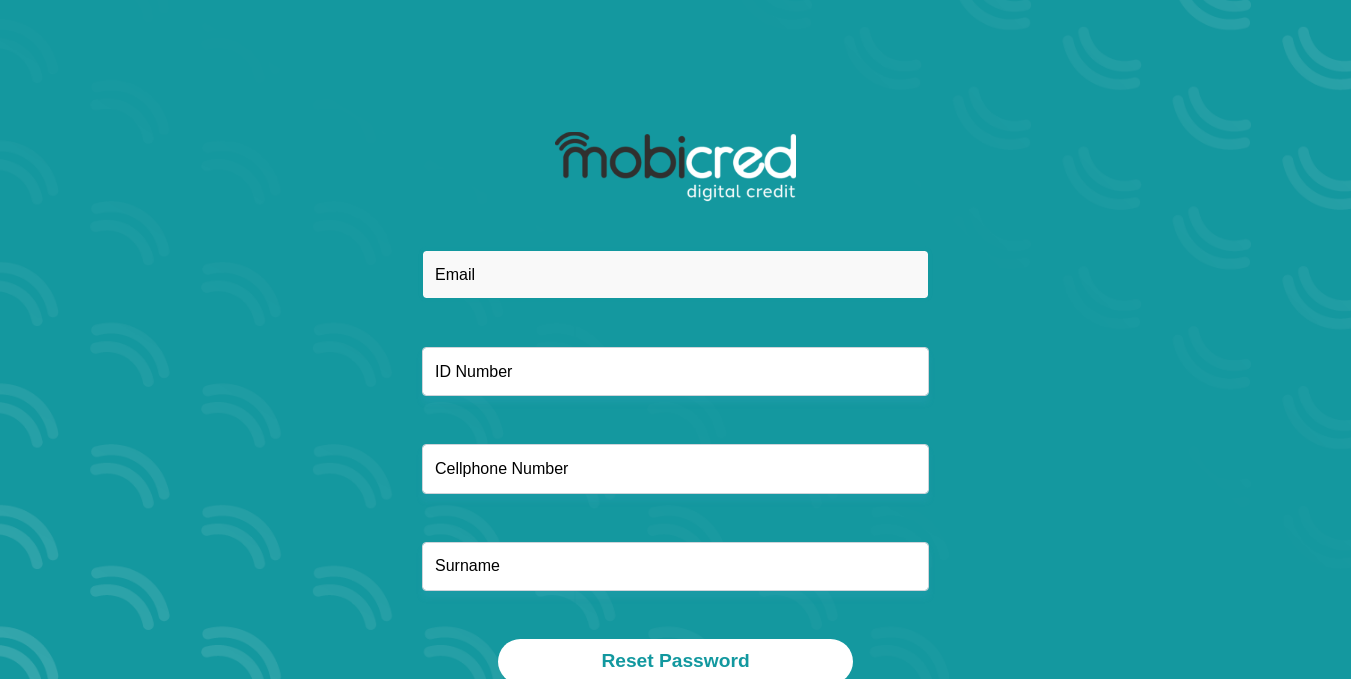 click at bounding box center [675, 274] 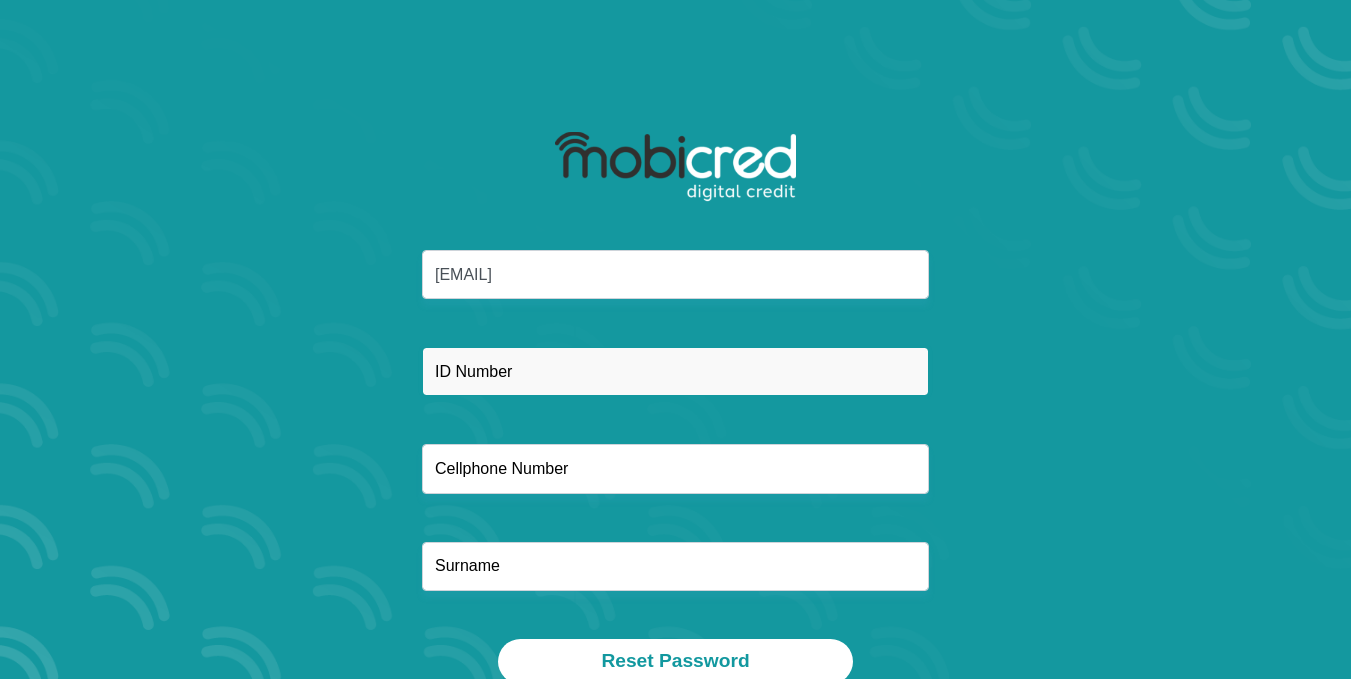 click at bounding box center (675, 371) 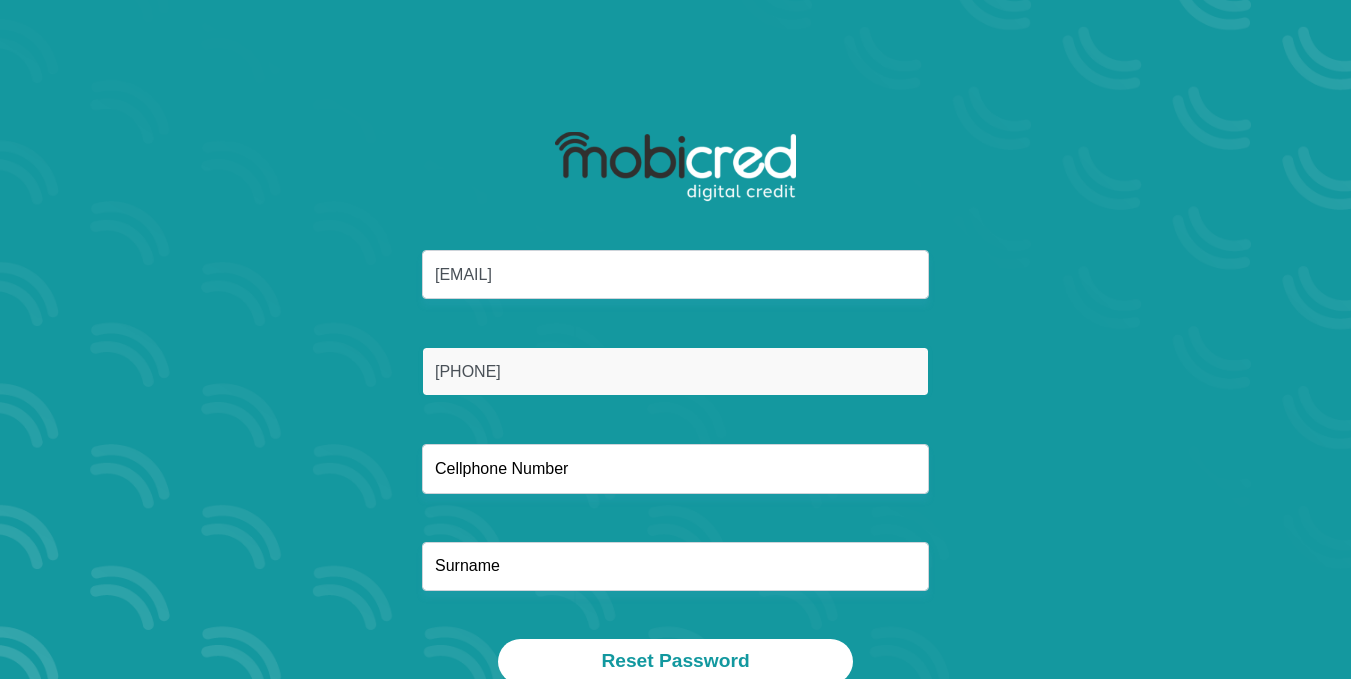 type on "0103165096084" 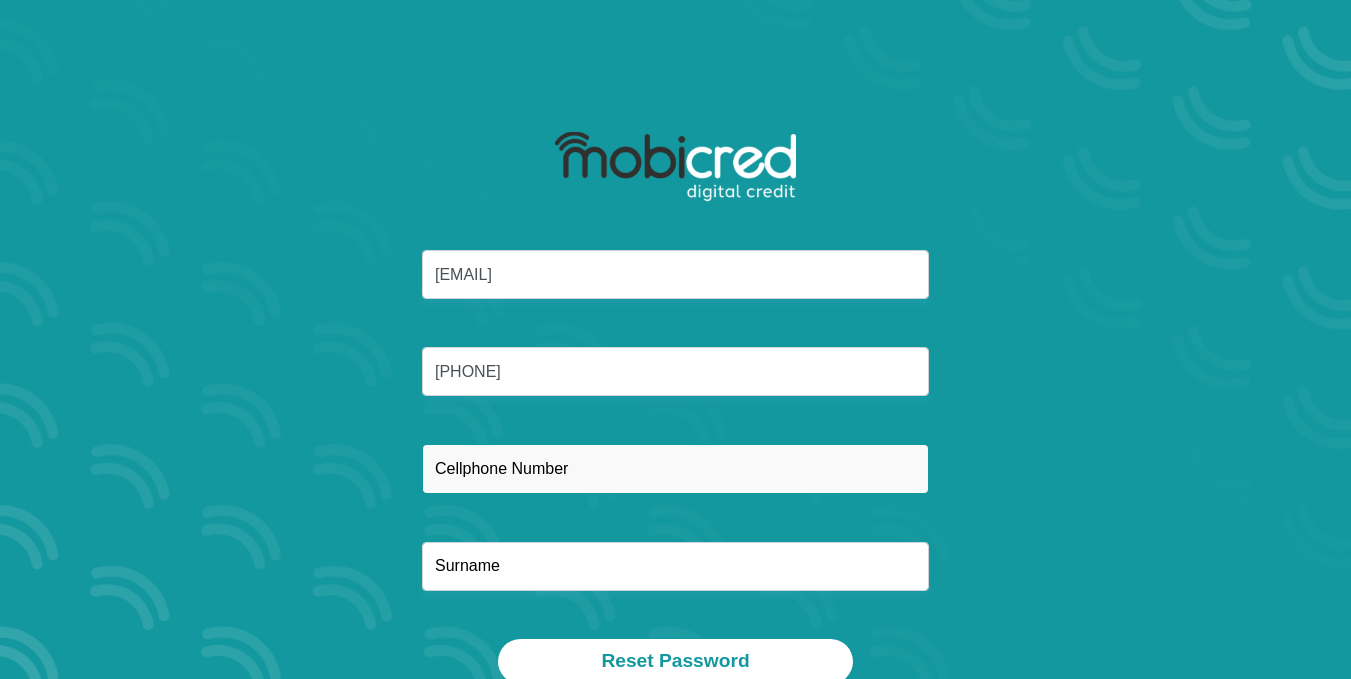click at bounding box center [675, 468] 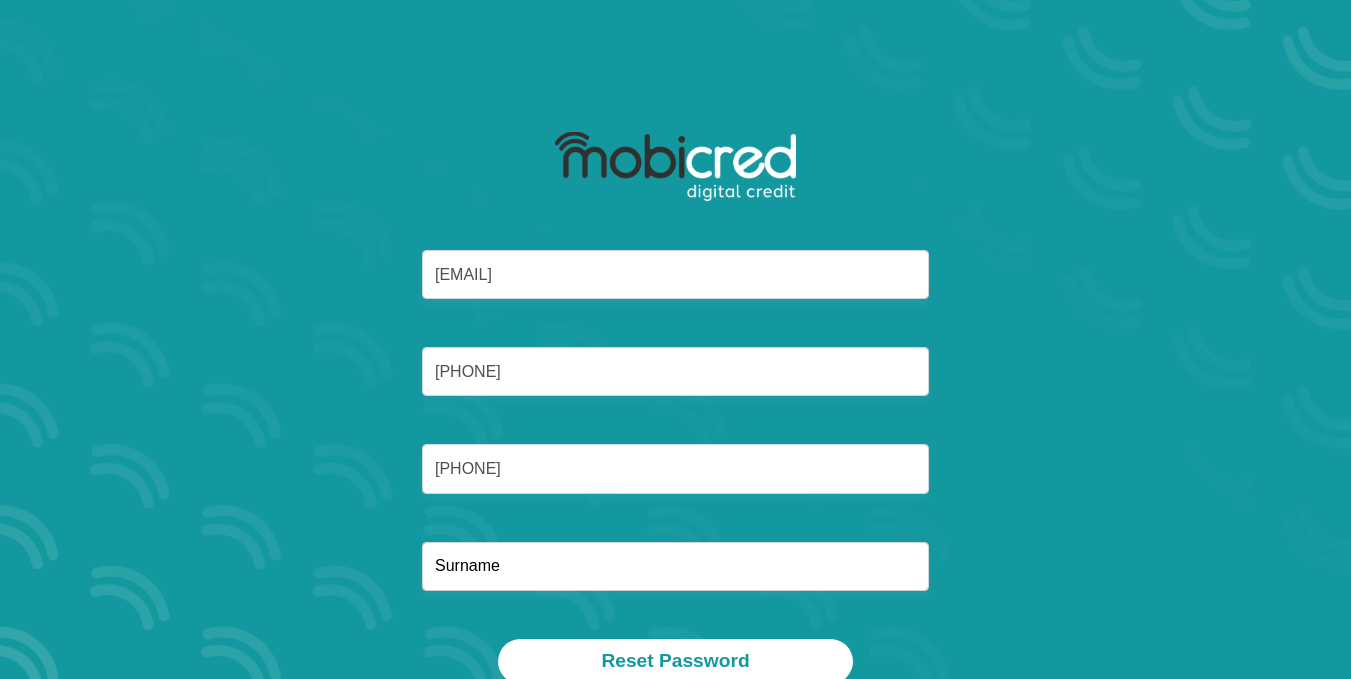 type on "Koekemoer" 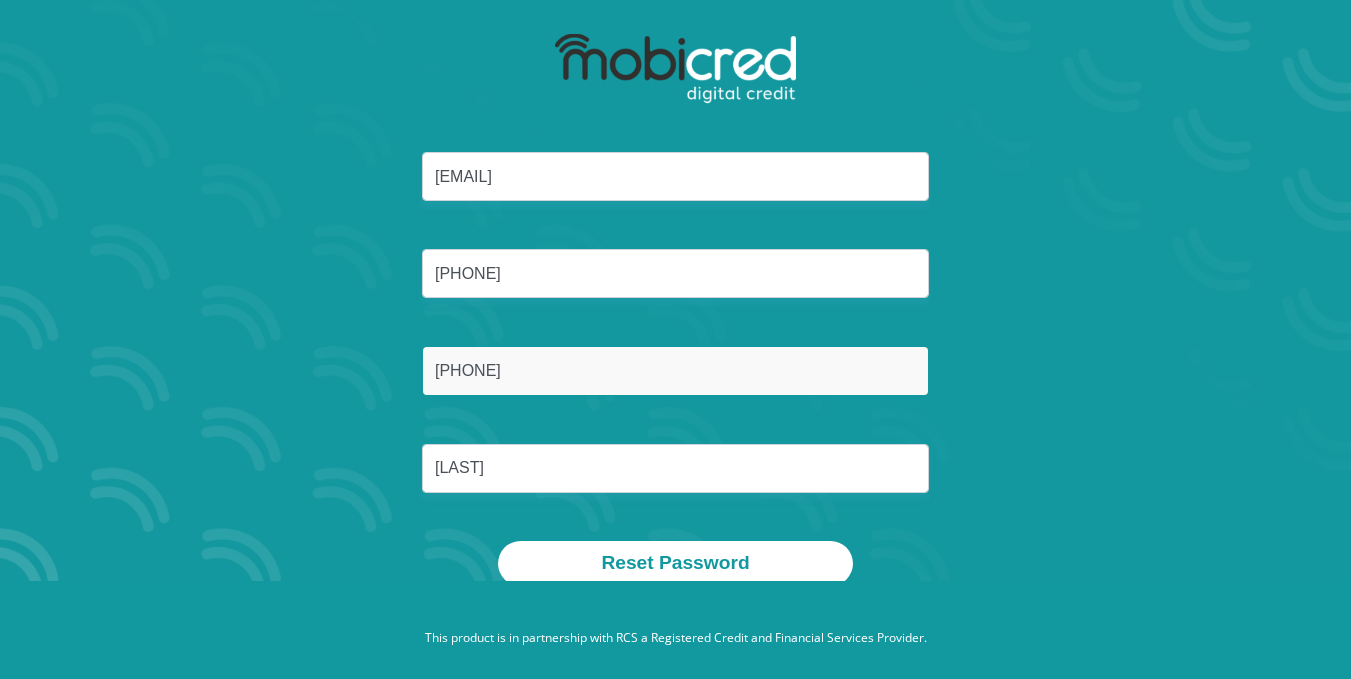 scroll, scrollTop: 114, scrollLeft: 0, axis: vertical 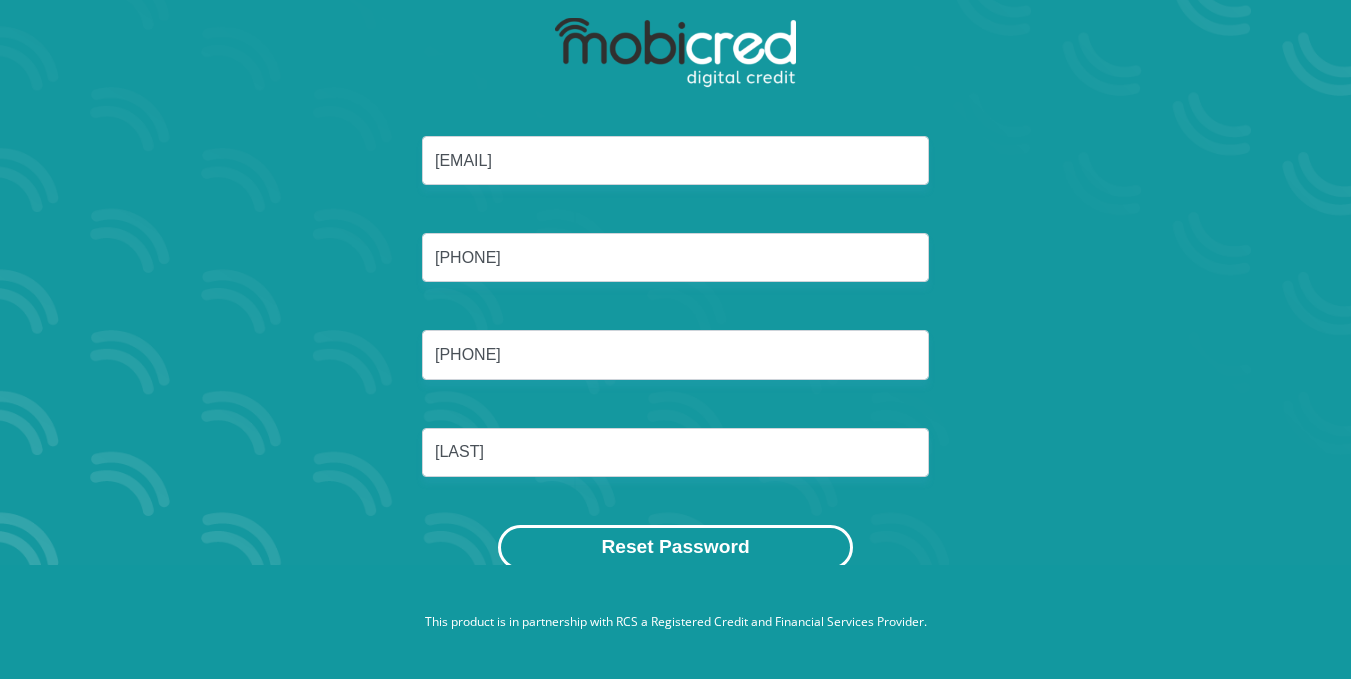 click on "Reset Password" at bounding box center [675, 547] 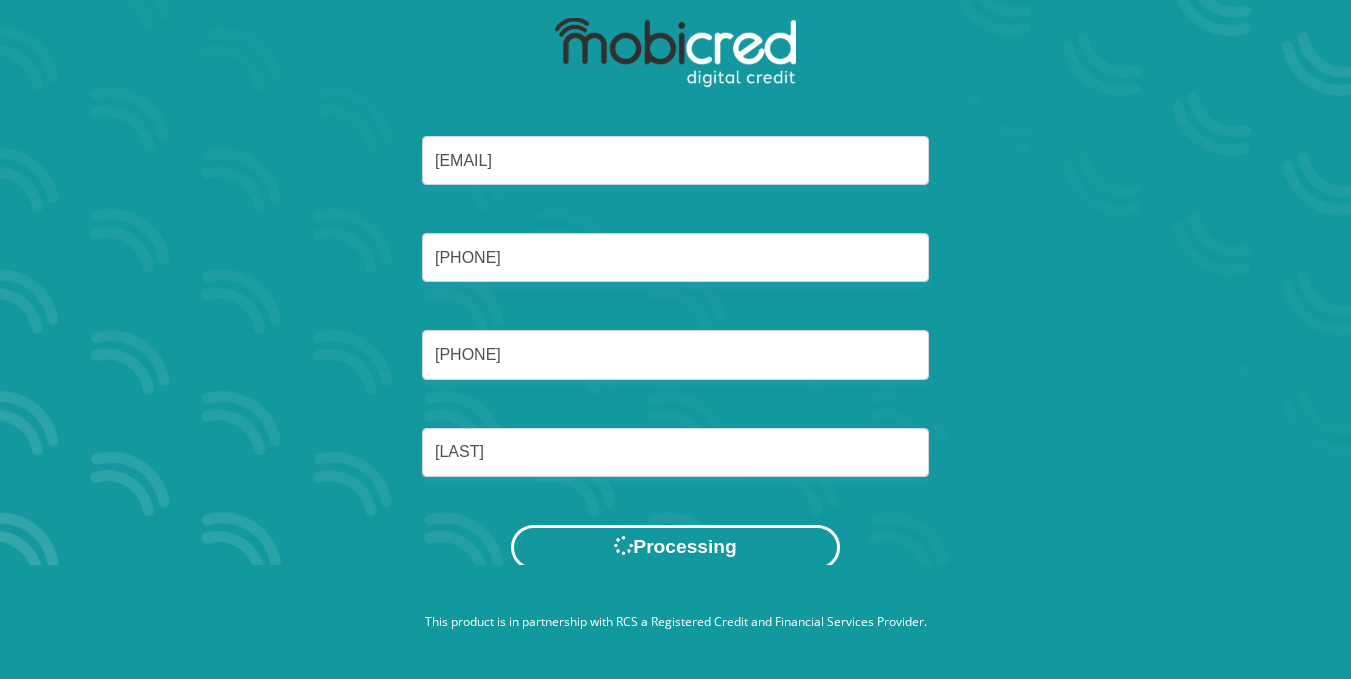scroll, scrollTop: 0, scrollLeft: 0, axis: both 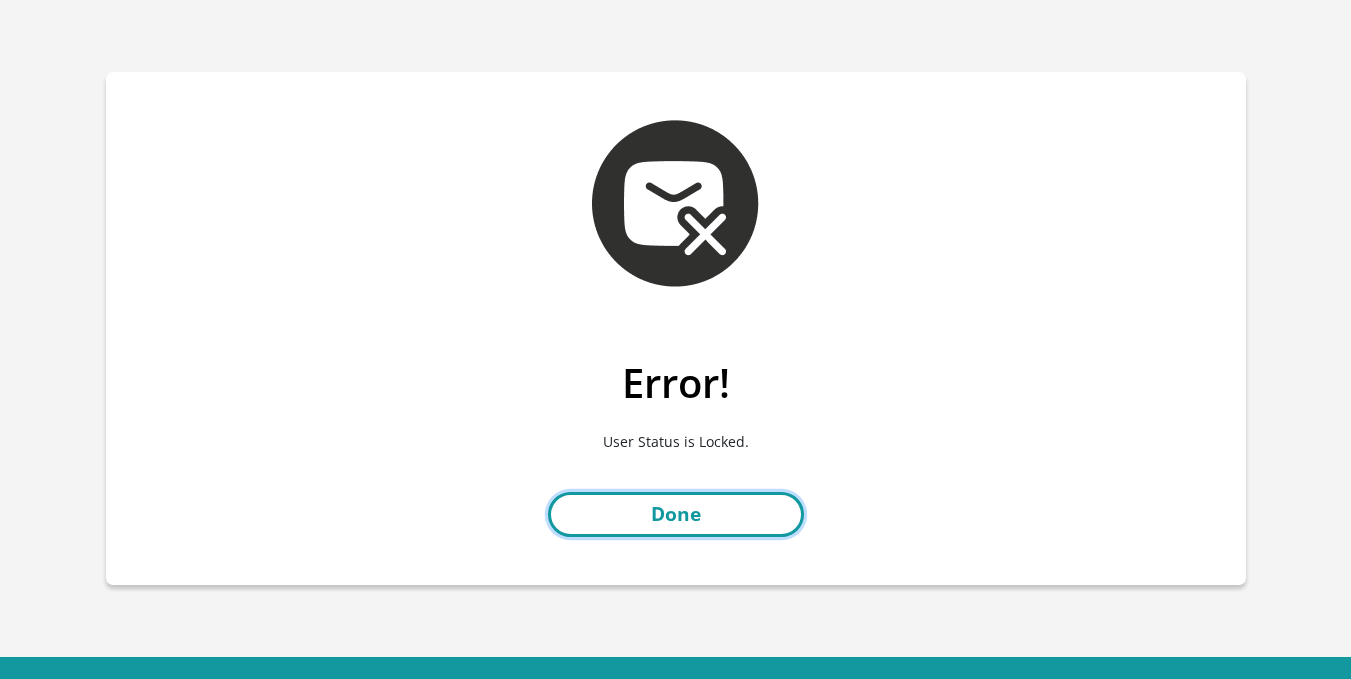 click on "Done" at bounding box center [676, 514] 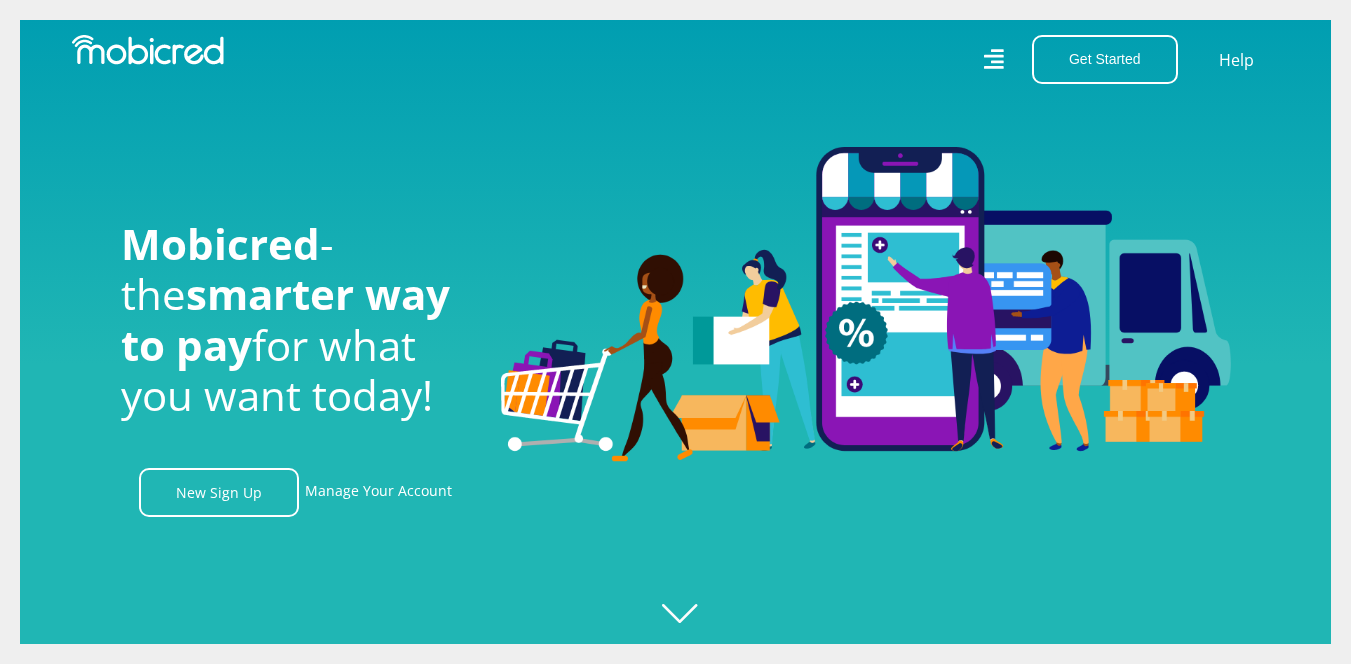 scroll, scrollTop: 0, scrollLeft: 0, axis: both 